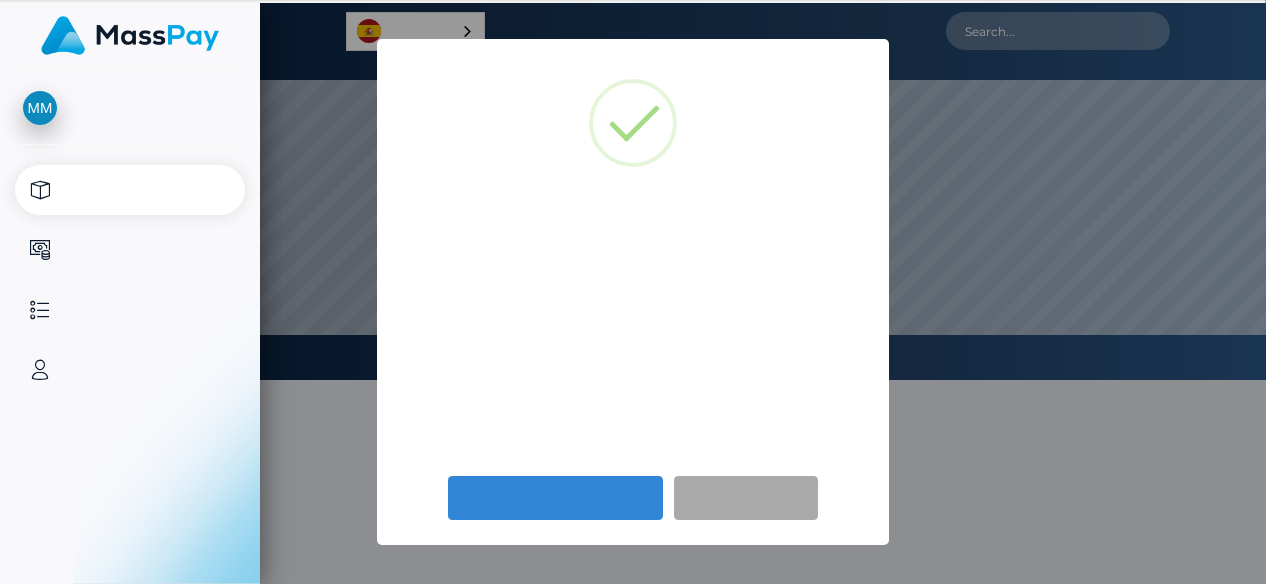 scroll, scrollTop: 0, scrollLeft: 0, axis: both 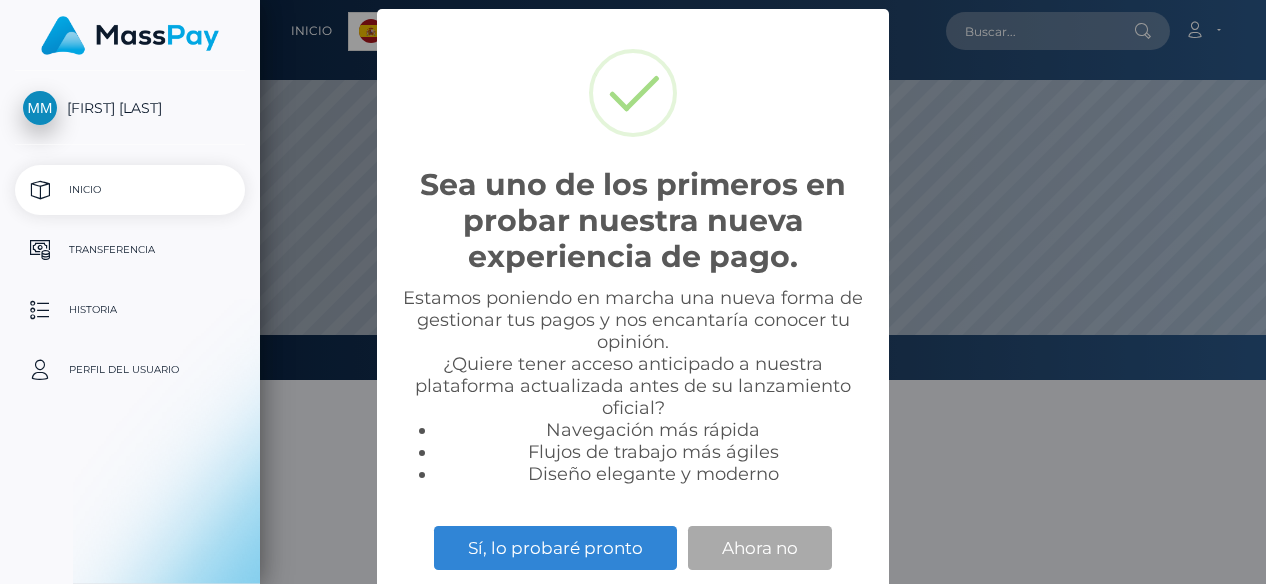 select 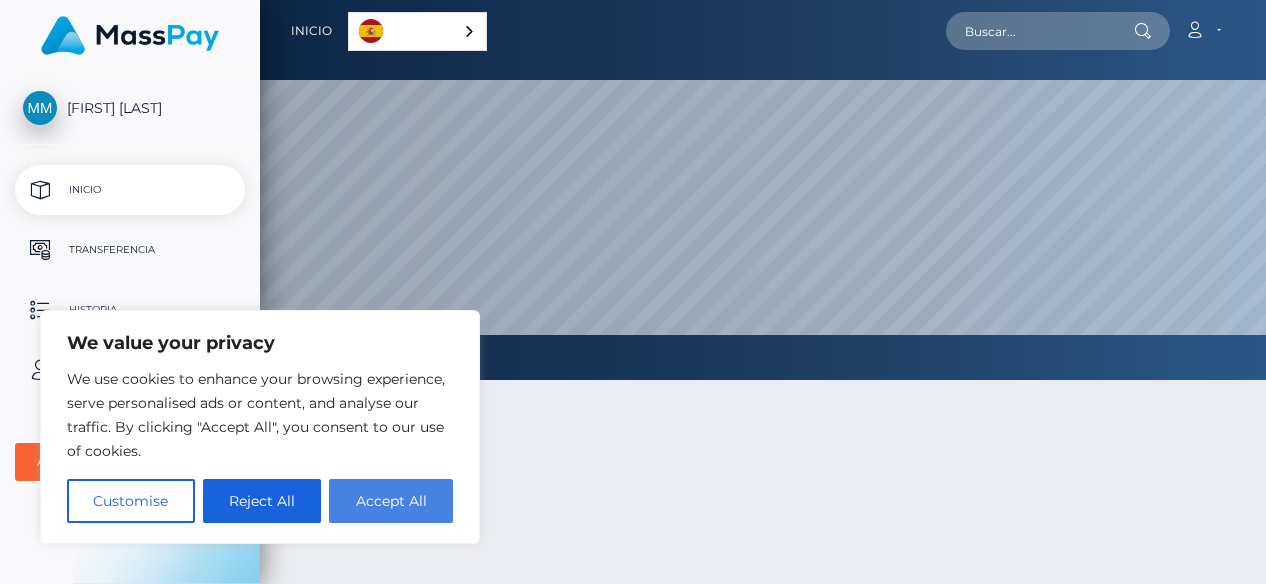 click on "Accept All" at bounding box center [391, 501] 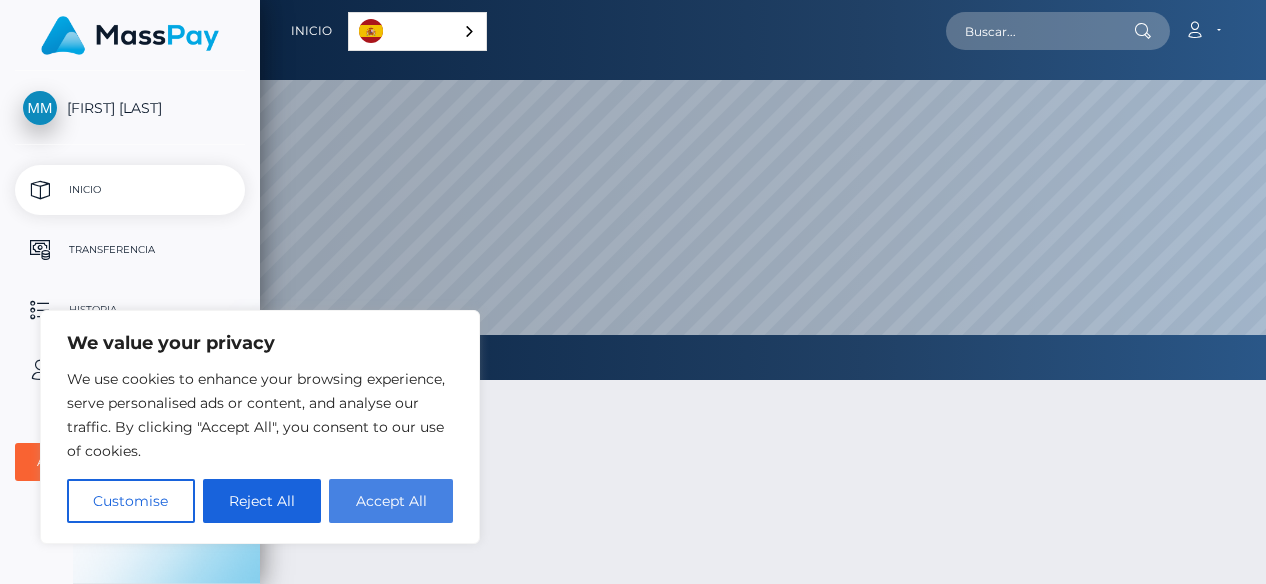 checkbox on "true" 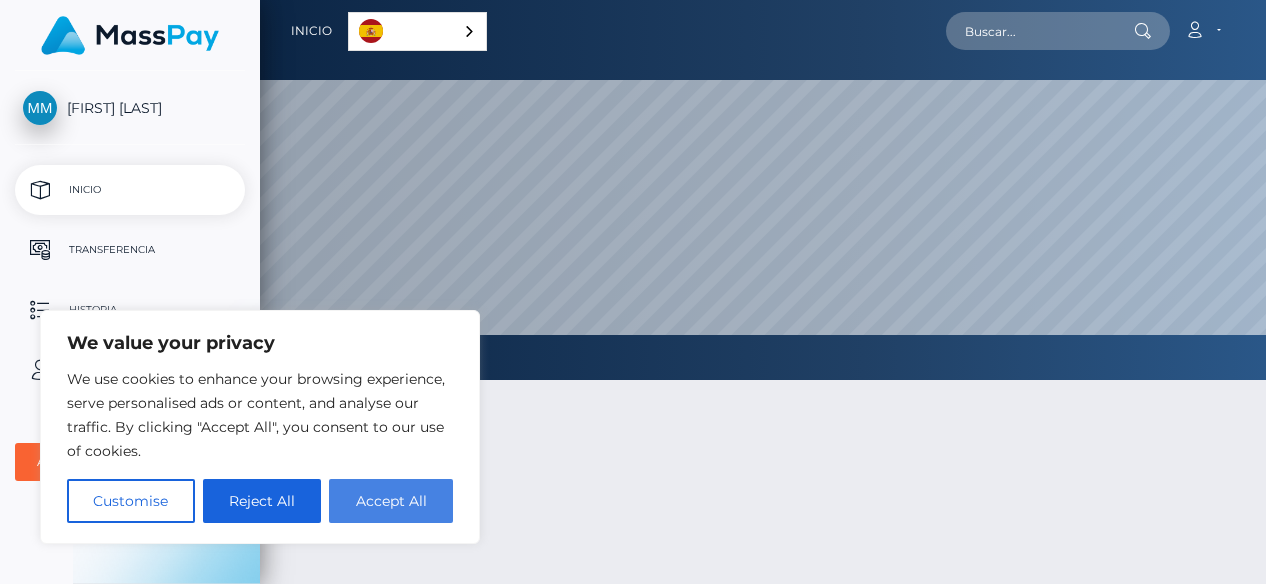 checkbox on "true" 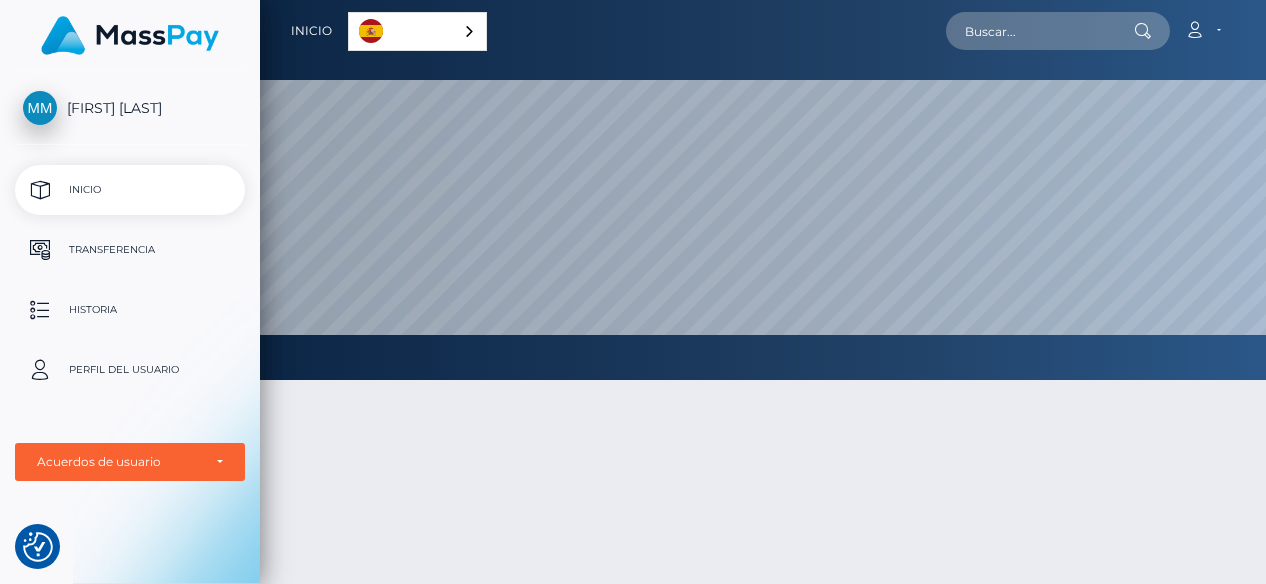click on "[FIRST]  [LAST]" at bounding box center (130, 108) 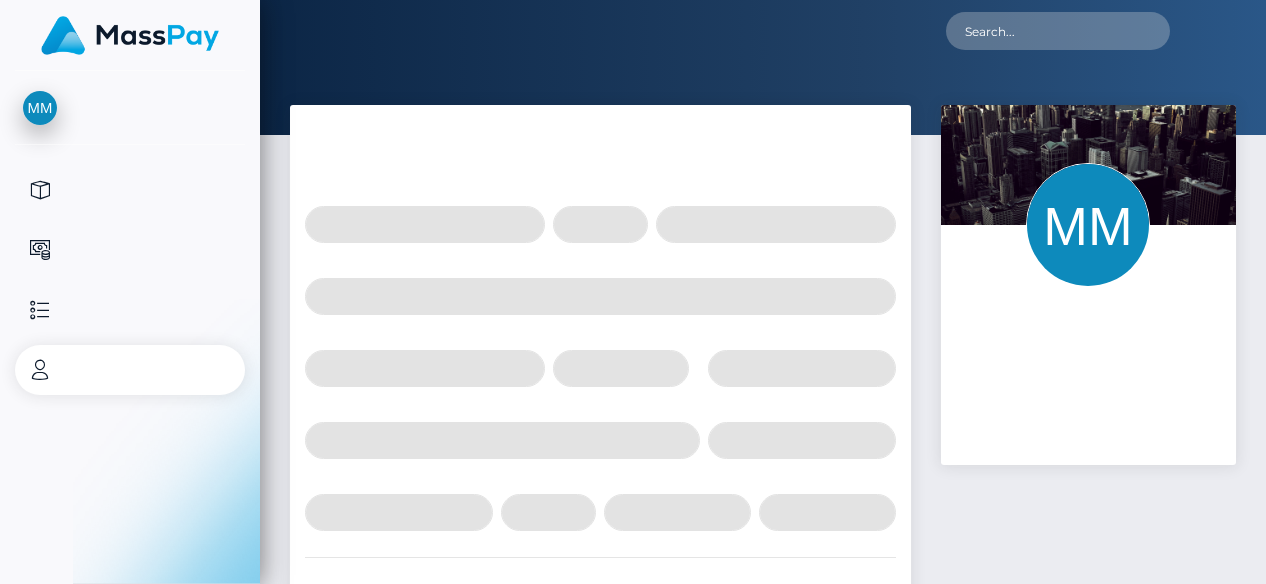 scroll, scrollTop: 0, scrollLeft: 0, axis: both 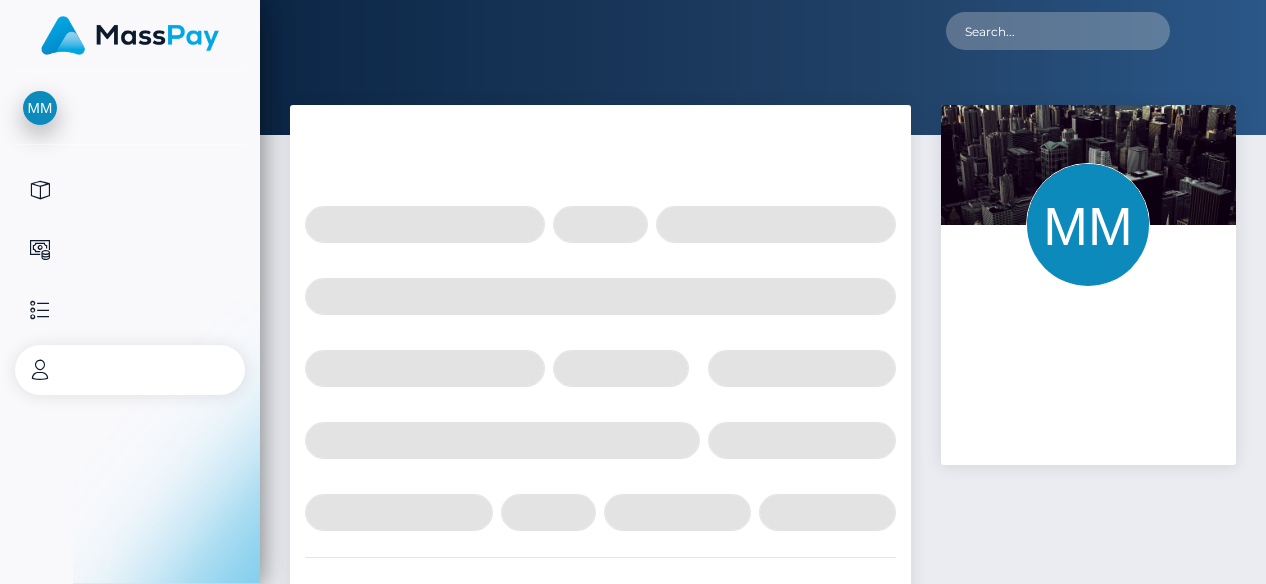 select 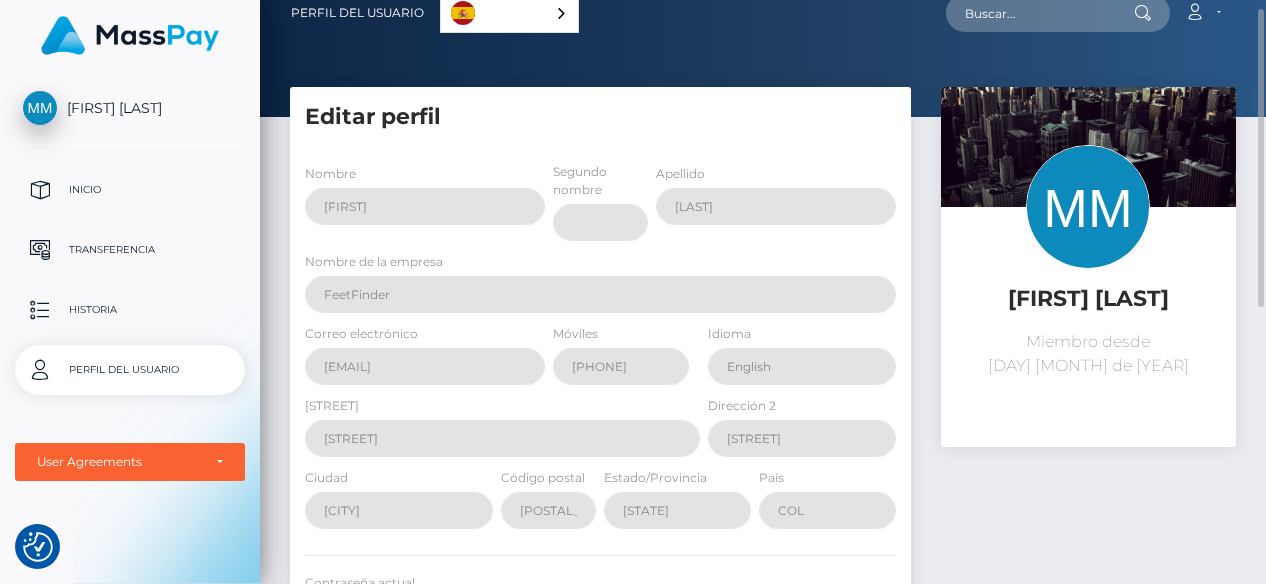 scroll, scrollTop: 0, scrollLeft: 0, axis: both 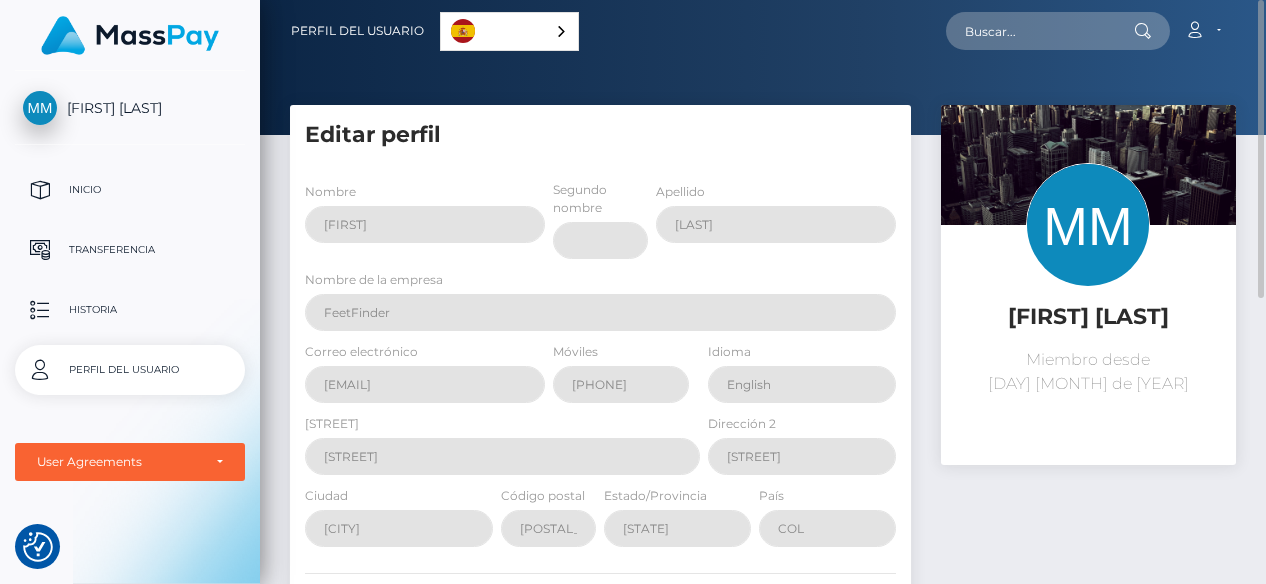 click on "Español" at bounding box center [509, 31] 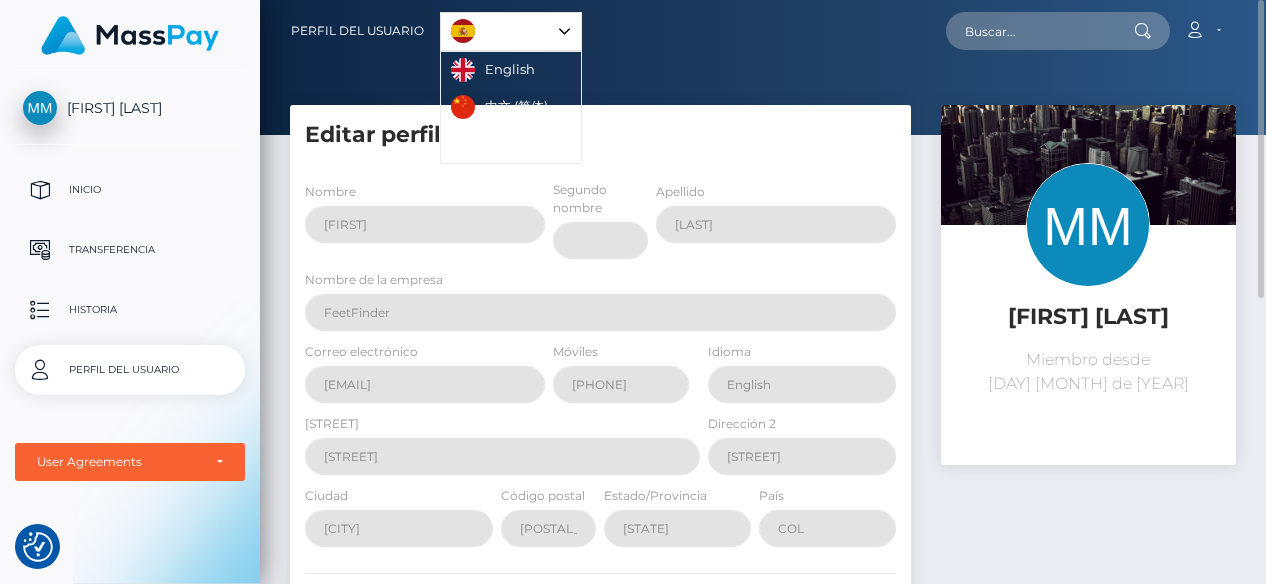 click on "Español" at bounding box center (511, 31) 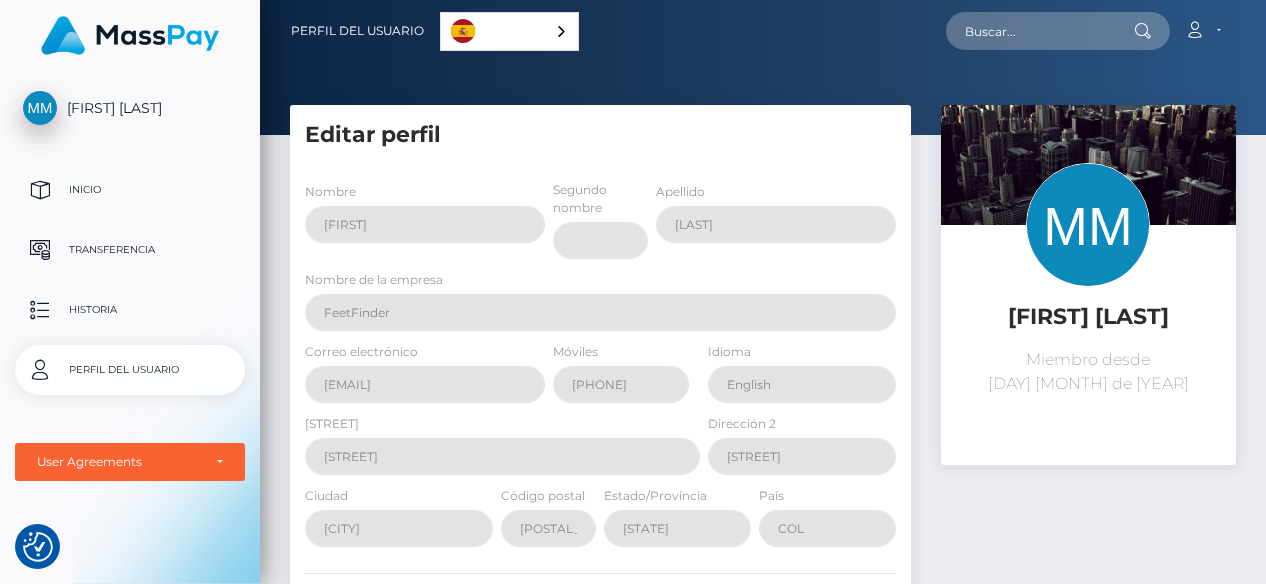 click on "Inicio" at bounding box center (130, 190) 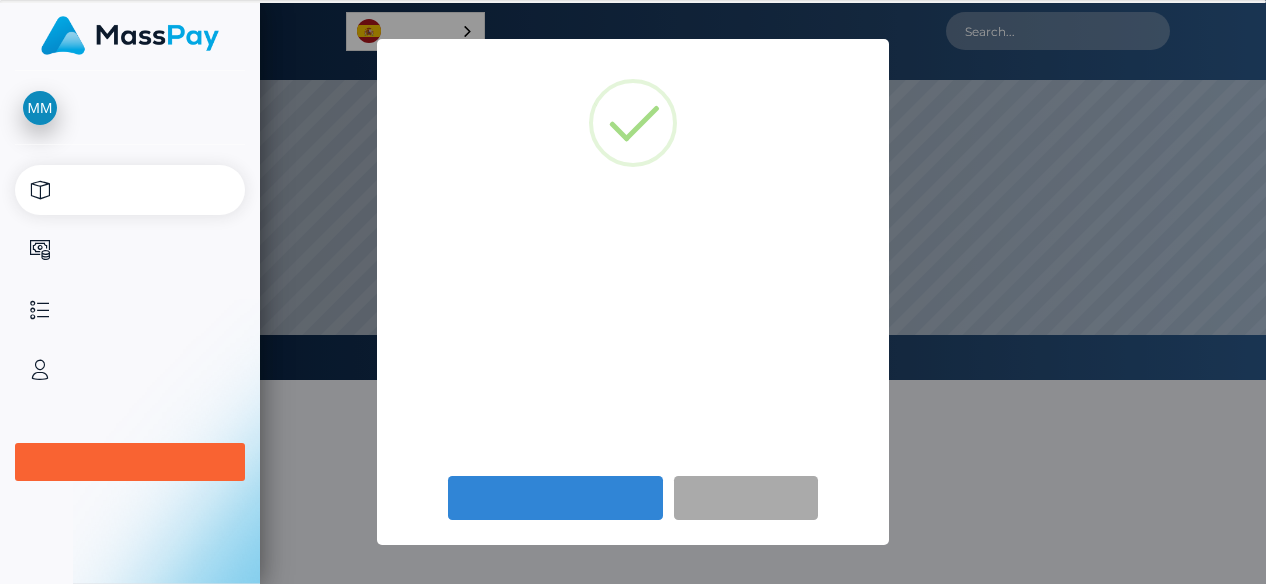 scroll, scrollTop: 0, scrollLeft: 0, axis: both 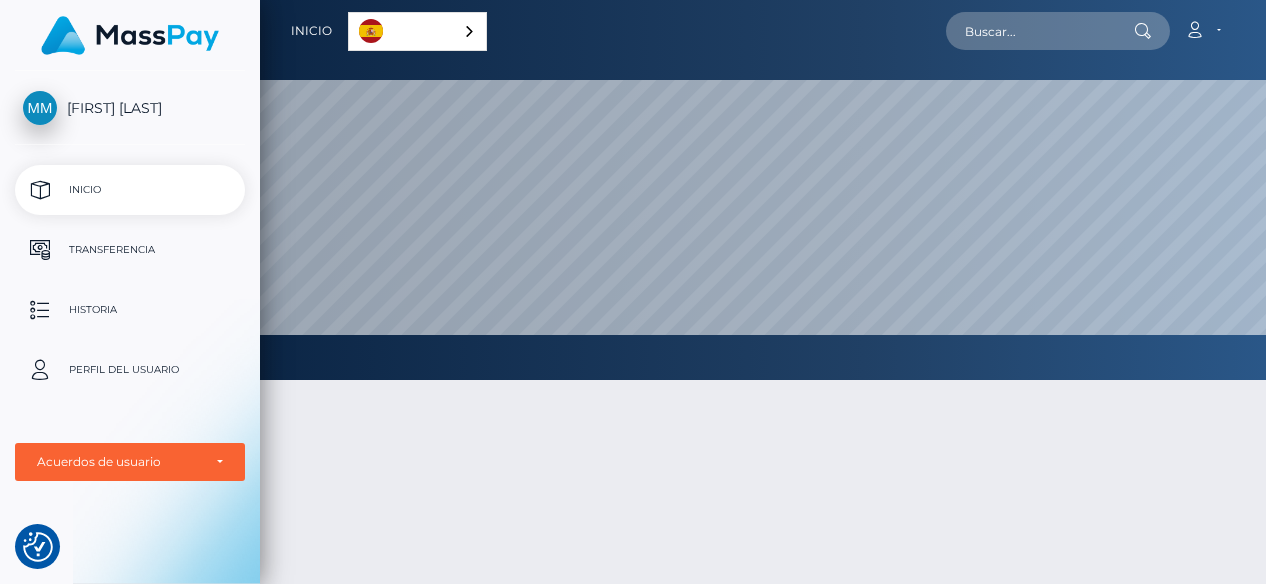 click on "Inicio" at bounding box center (130, 190) 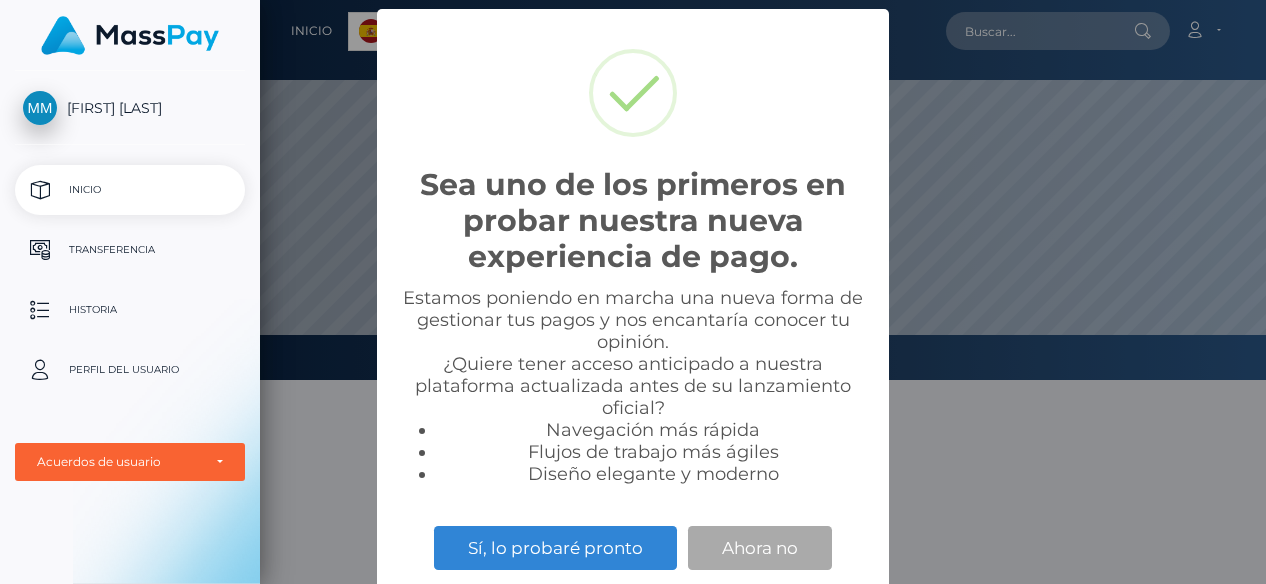 scroll, scrollTop: 0, scrollLeft: 0, axis: both 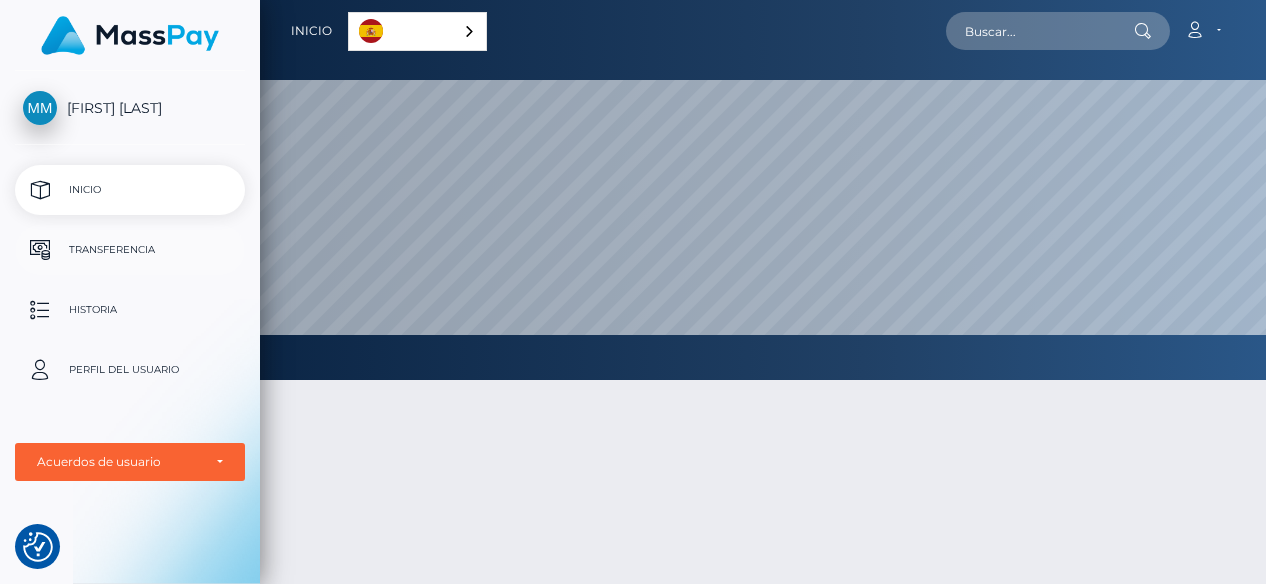 click on "Transferencia" at bounding box center [130, 250] 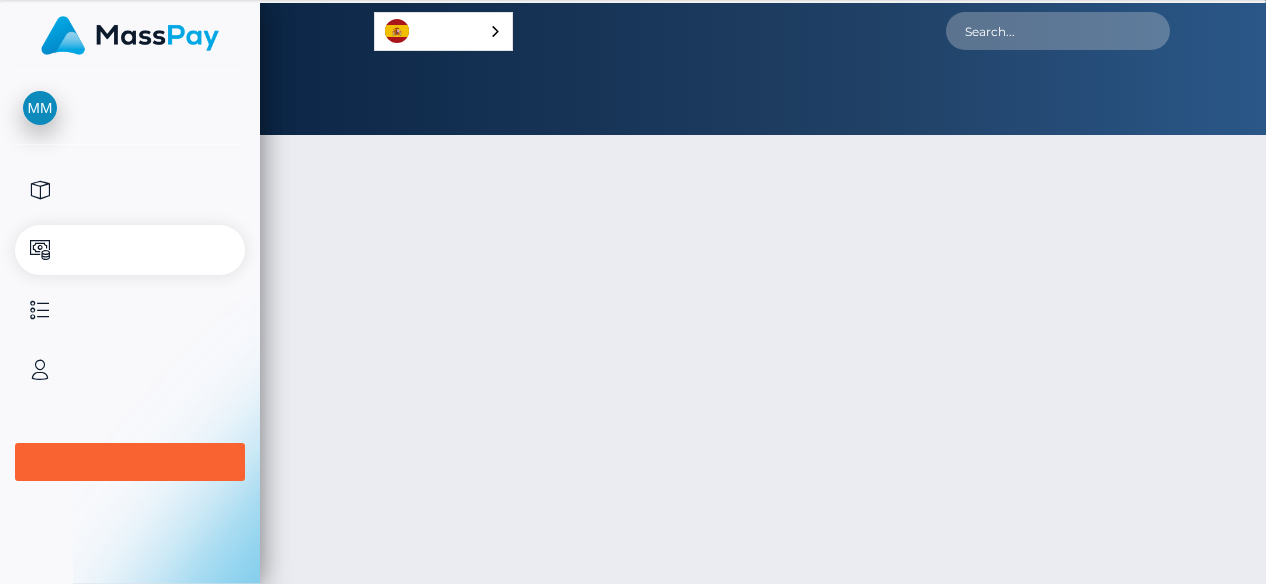 scroll, scrollTop: 0, scrollLeft: 0, axis: both 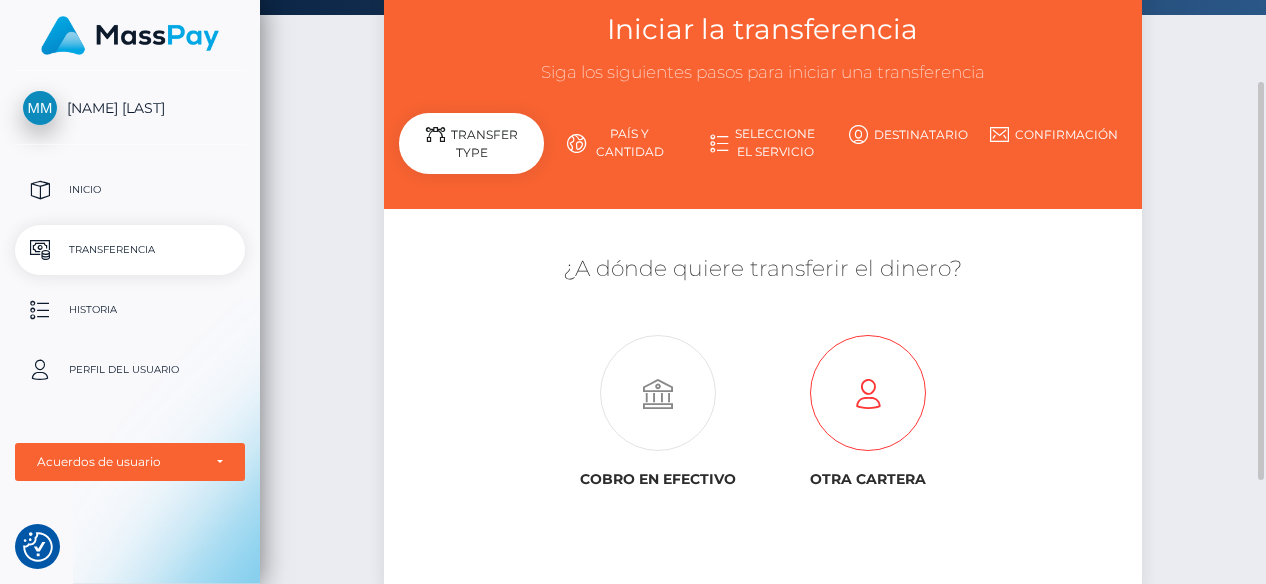 click at bounding box center [868, 394] 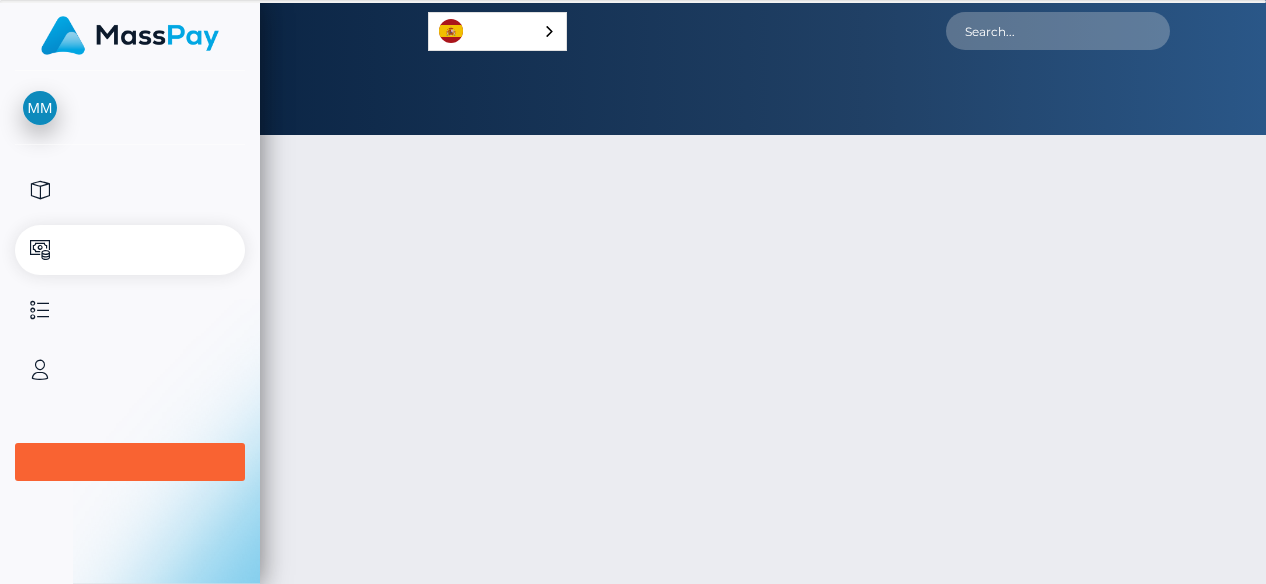 scroll, scrollTop: 0, scrollLeft: 0, axis: both 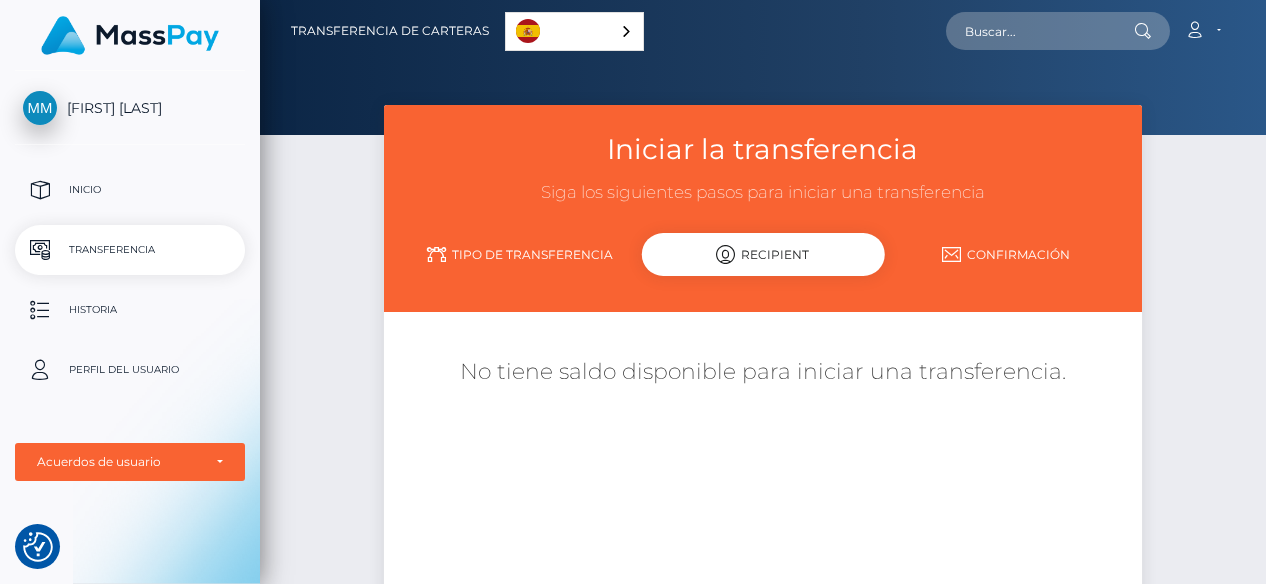 click on "Tipo de transferencia" at bounding box center [520, 254] 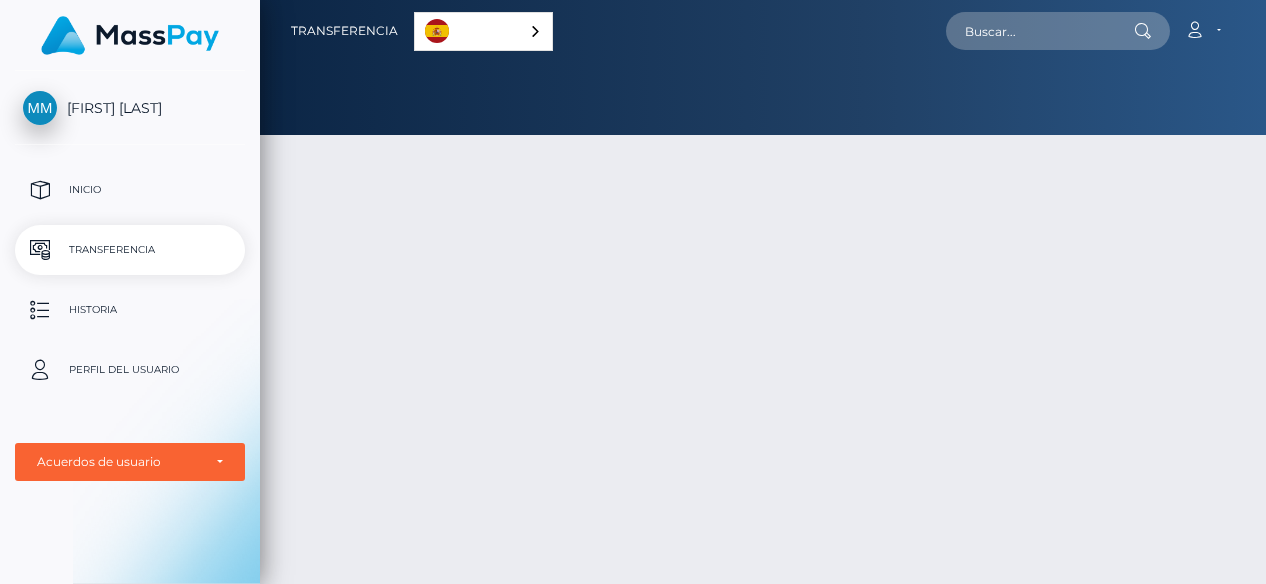 scroll, scrollTop: 0, scrollLeft: 0, axis: both 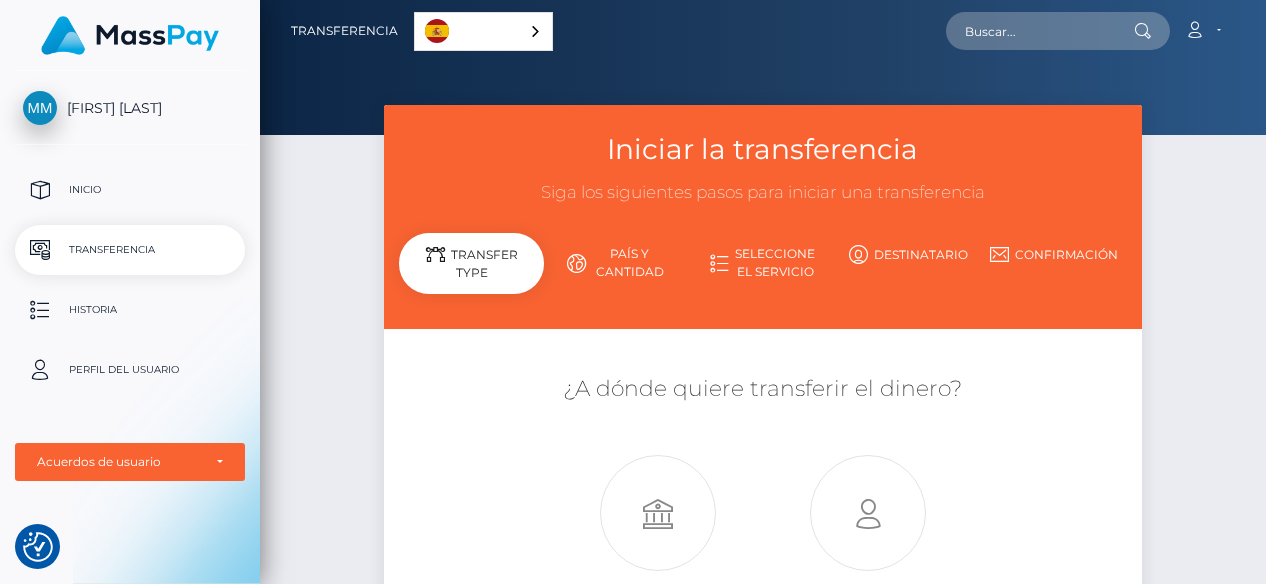 click on "Destinatario" at bounding box center (909, 254) 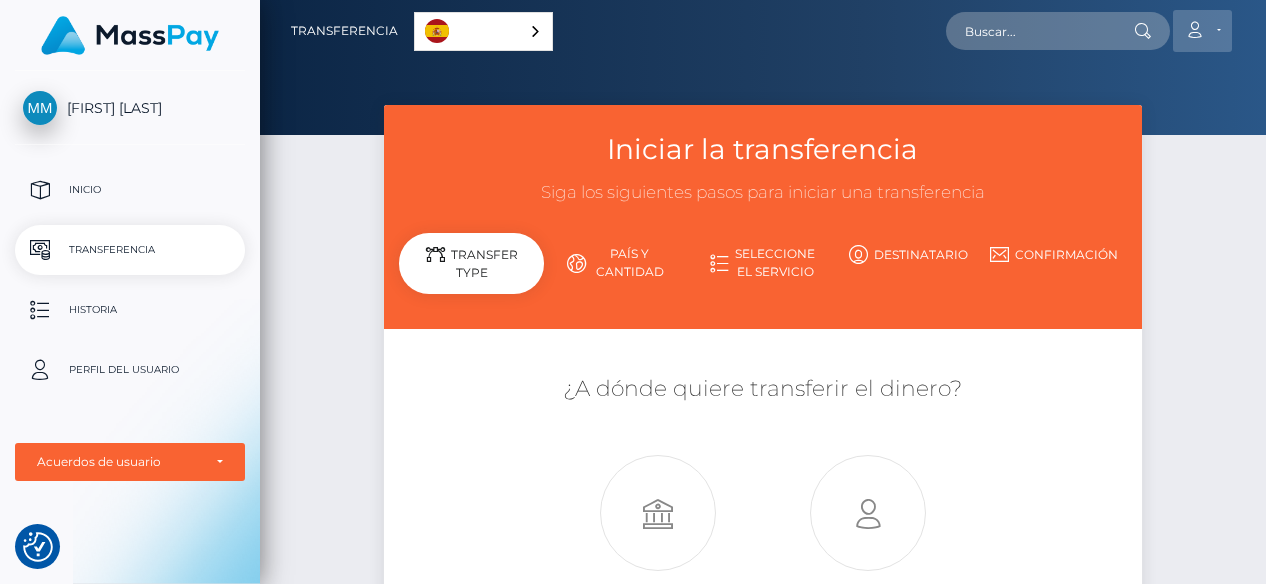 click on "Cuenta" at bounding box center [1202, 31] 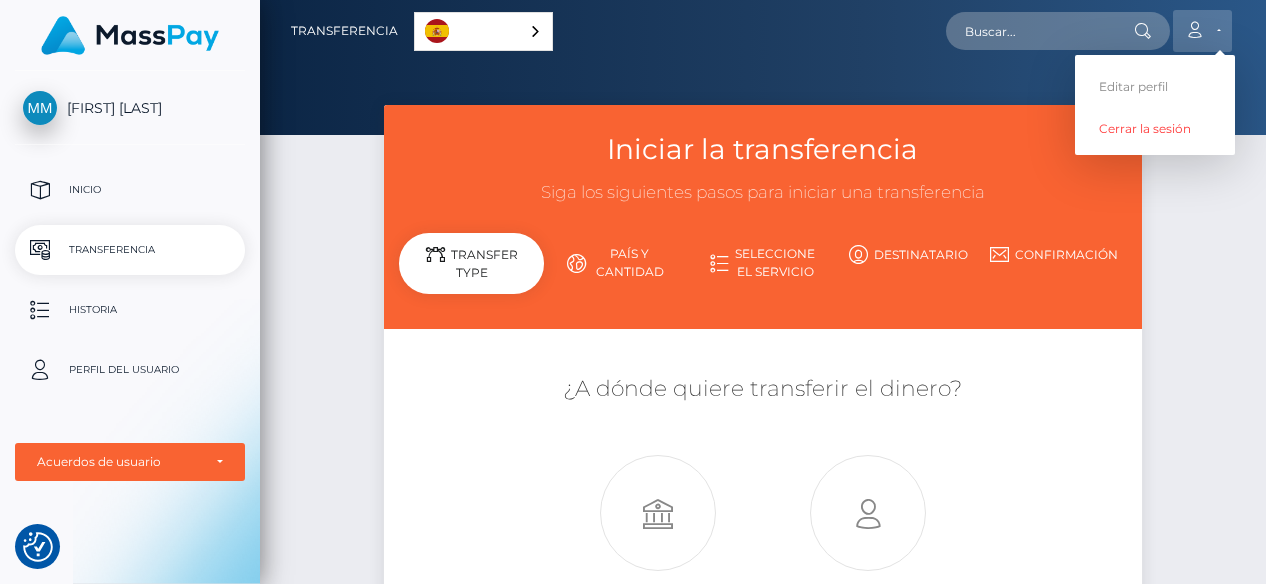 click on "Cuenta" at bounding box center (1202, 31) 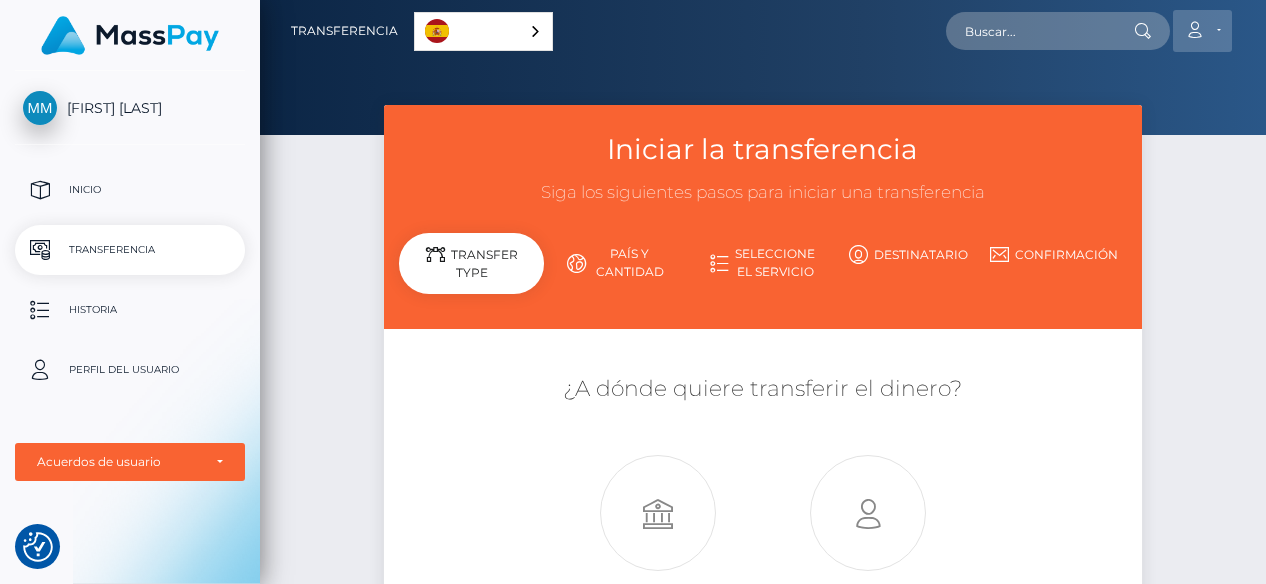 click on "Cuenta" at bounding box center [1202, 31] 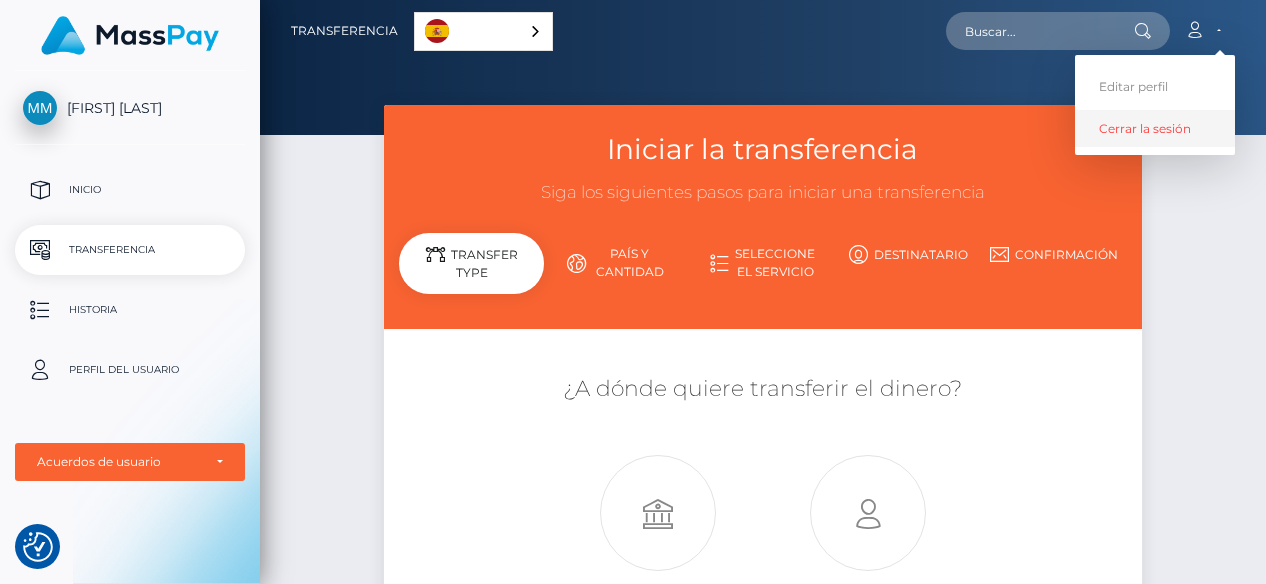 click on "Cerrar la sesión" at bounding box center [1155, 128] 